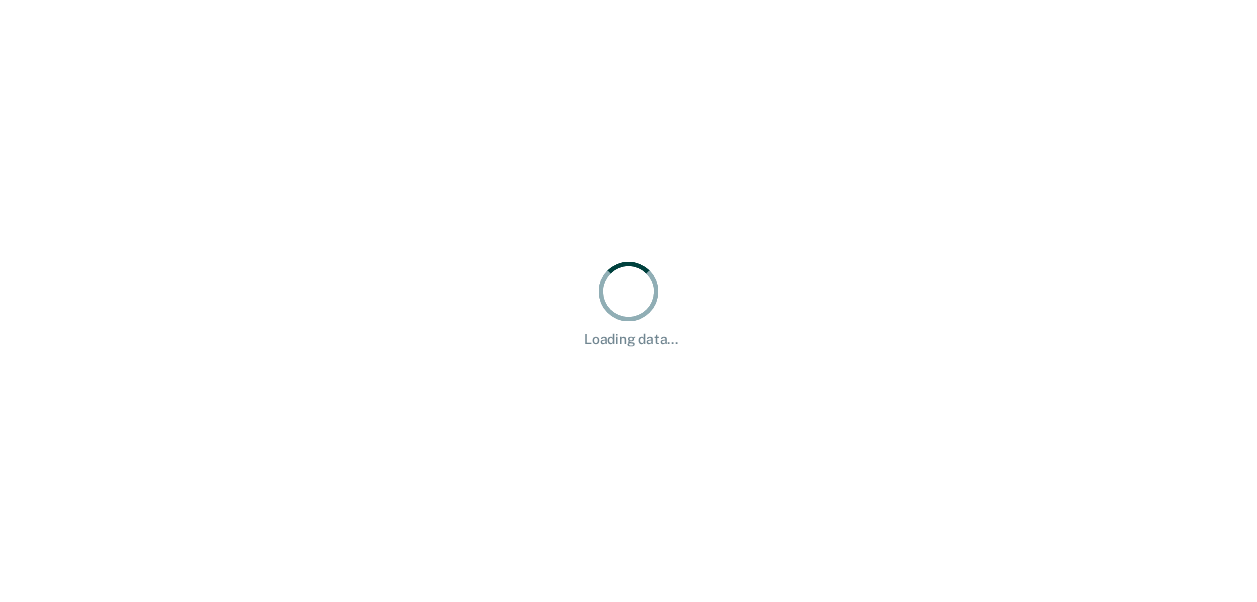scroll, scrollTop: 0, scrollLeft: 0, axis: both 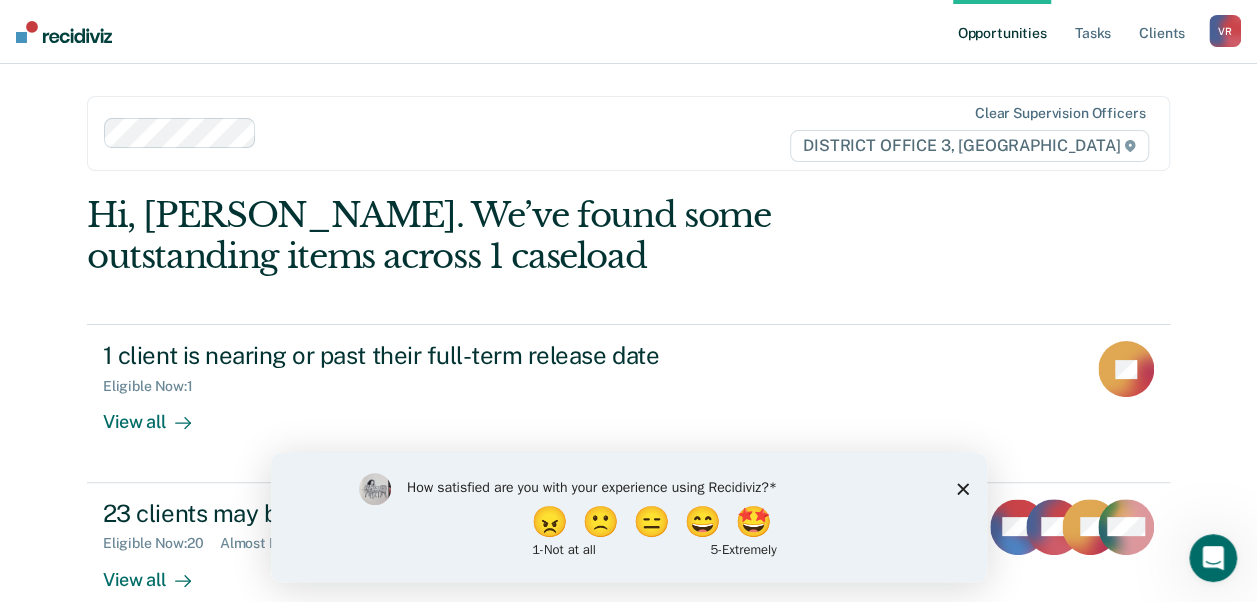 click on "How satisfied are you with your experience using Recidiviz? 😠 🙁 😑 😄 🤩 1  -  Not at all 5  -  Extremely" at bounding box center (628, 516) 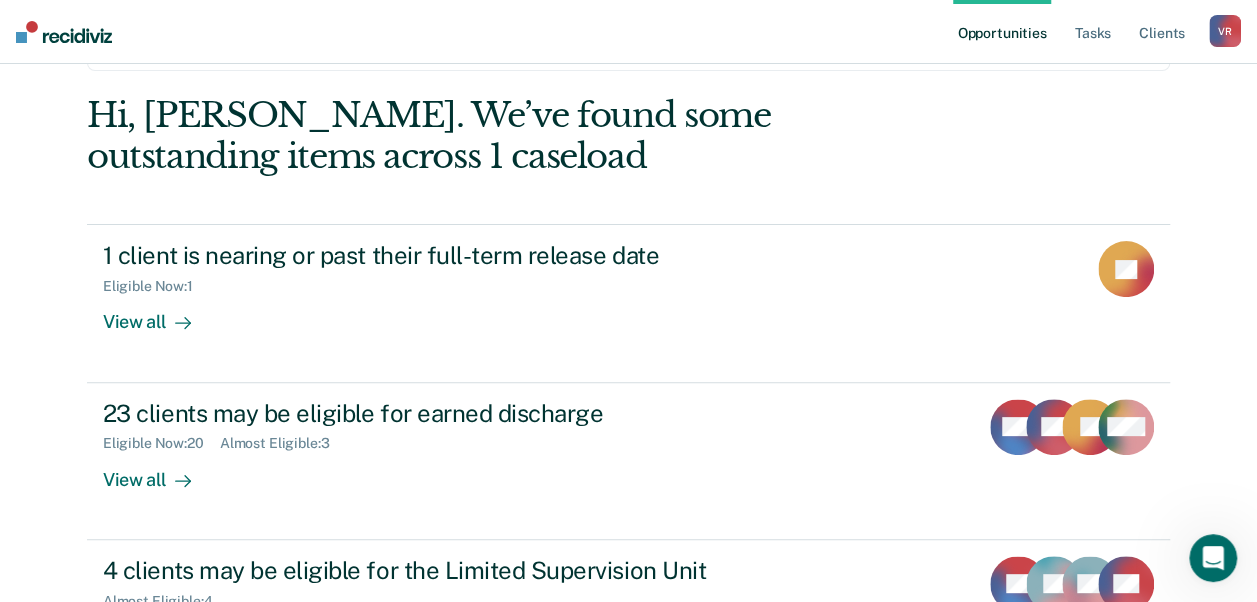 scroll, scrollTop: 0, scrollLeft: 0, axis: both 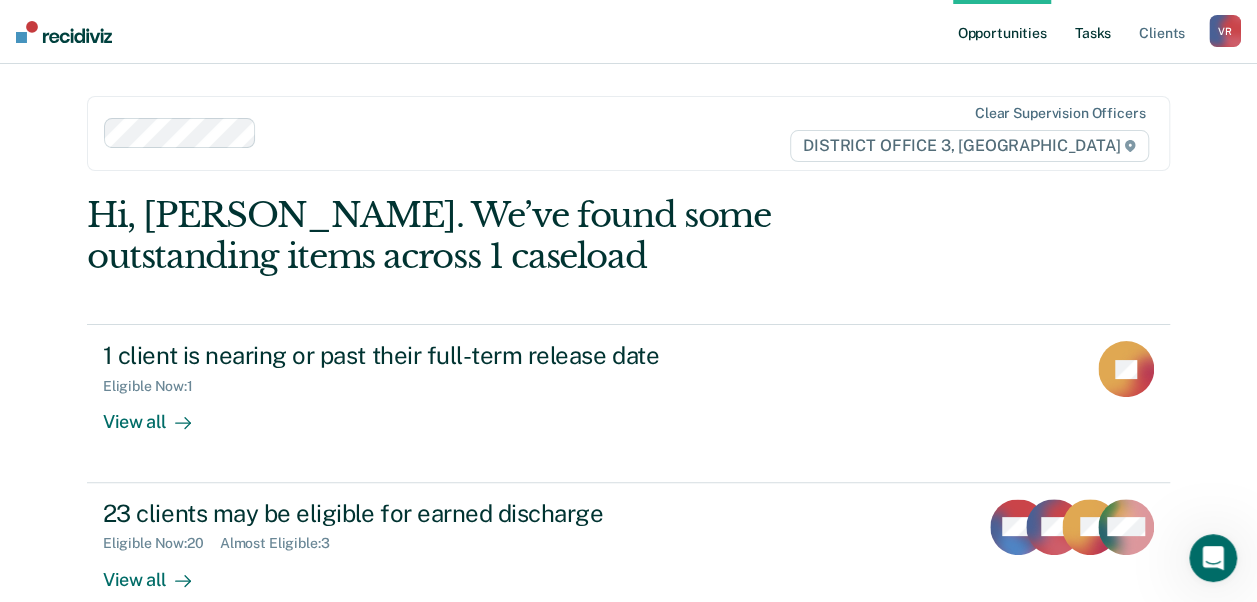 click on "Tasks" at bounding box center (1093, 32) 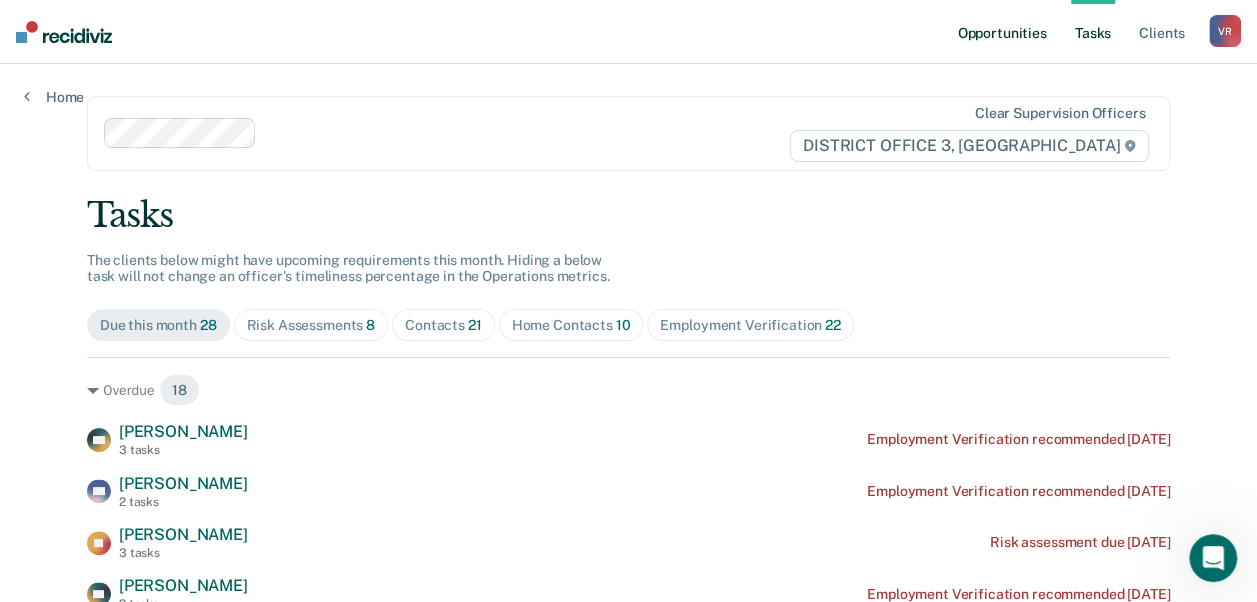 click on "Opportunities" at bounding box center (1001, 32) 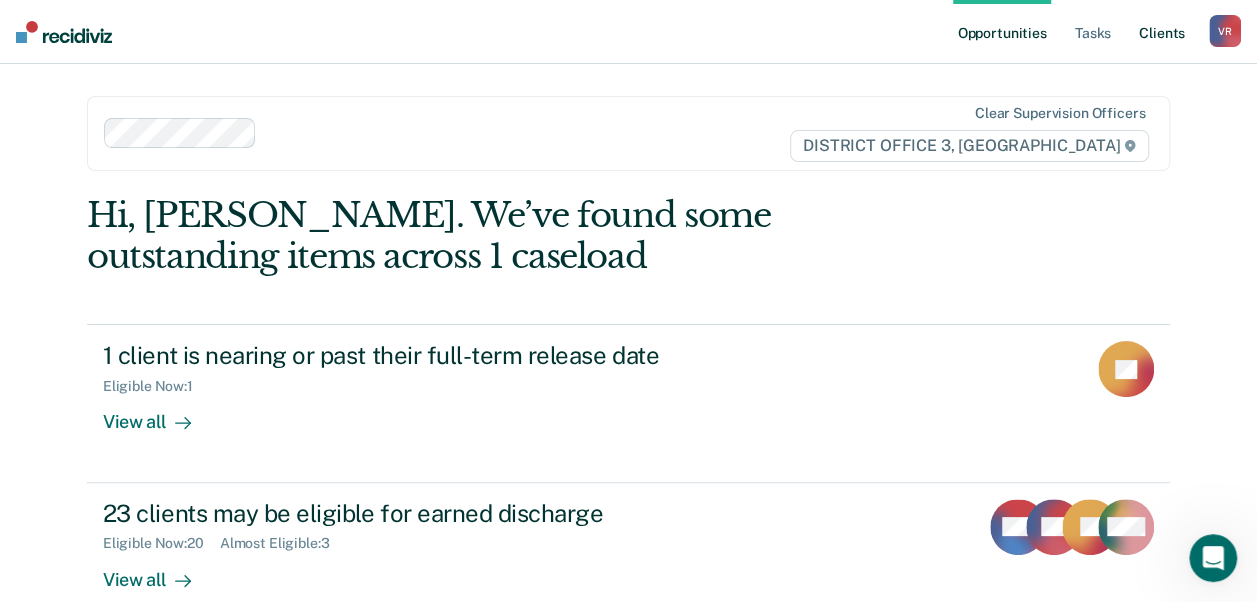 click on "Client s" at bounding box center [1162, 32] 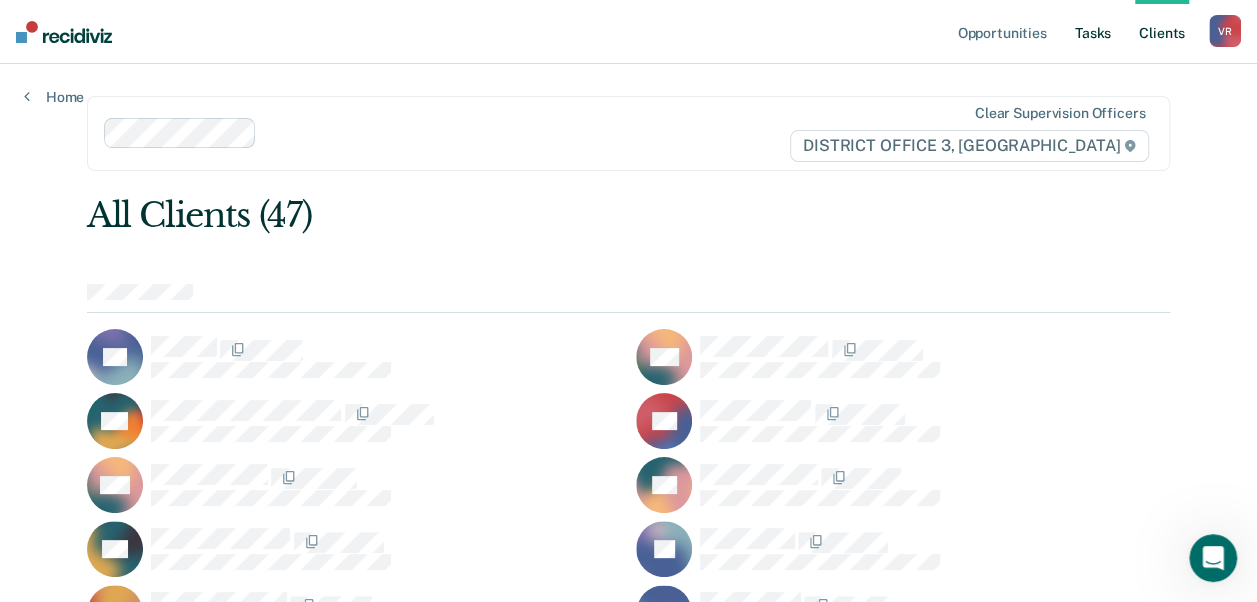 click on "Tasks" at bounding box center (1093, 32) 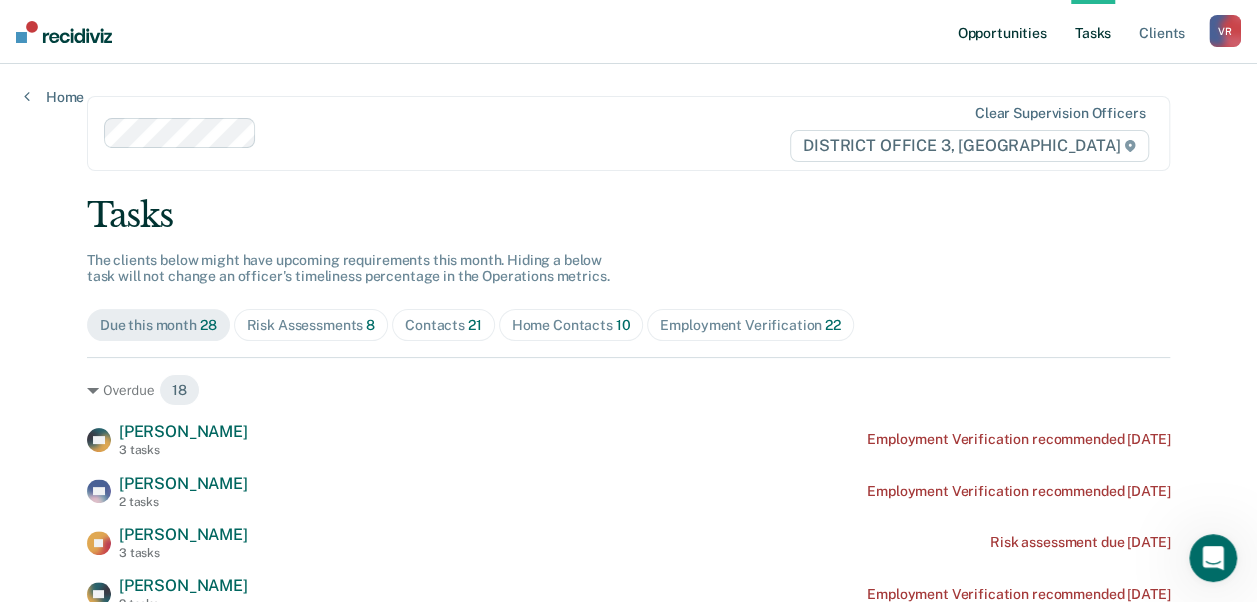 click on "Opportunities" at bounding box center (1001, 32) 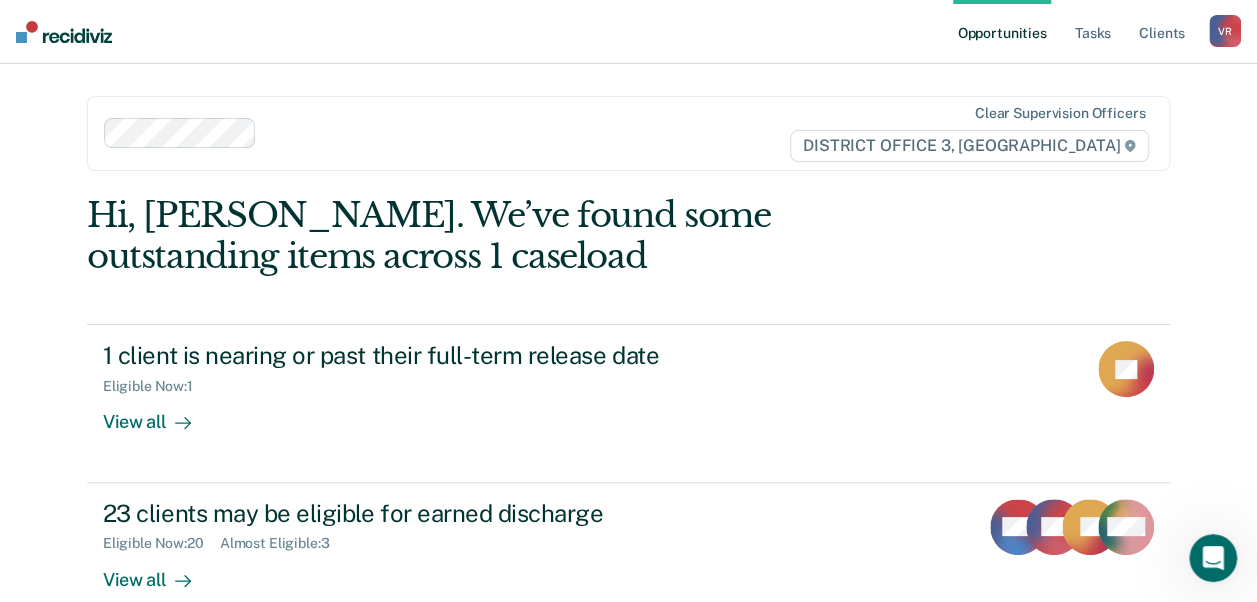 click on "V R" at bounding box center [1225, 31] 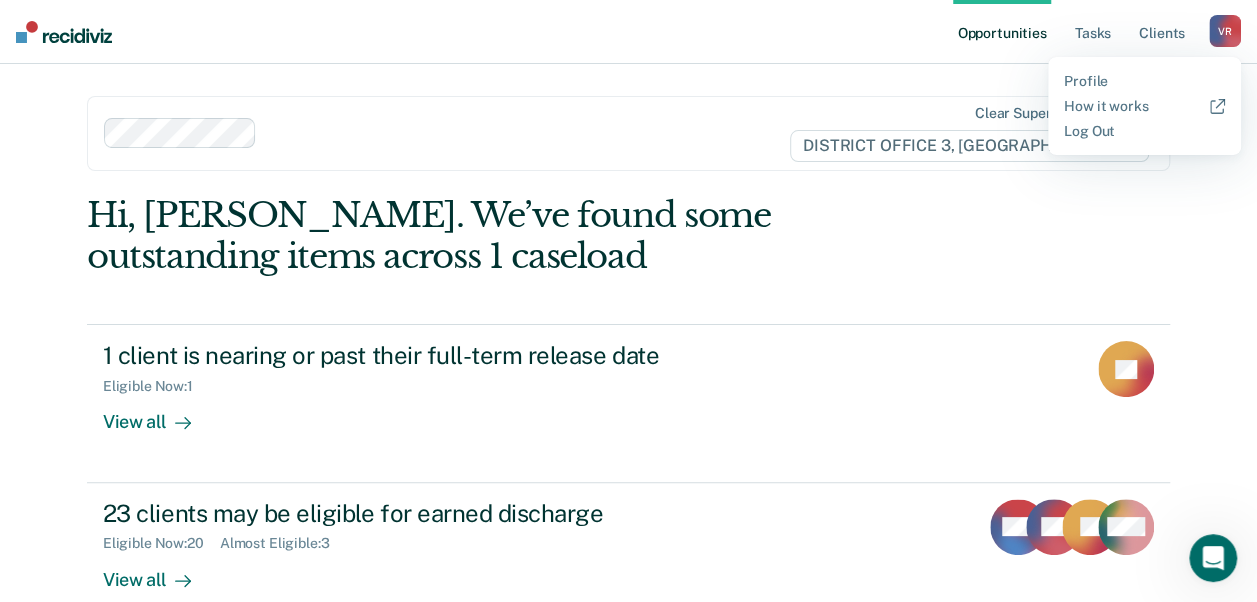 click on "Hi, [PERSON_NAME]. We’ve found some outstanding items across 1 caseload" at bounding box center [520, 236] 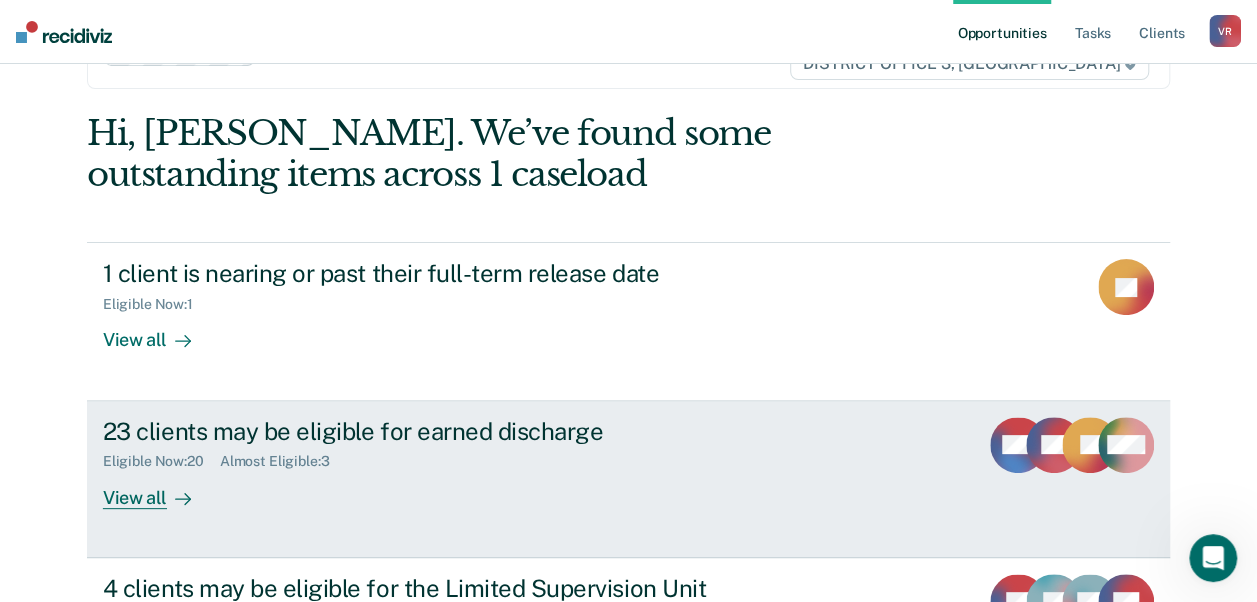 scroll, scrollTop: 30, scrollLeft: 0, axis: vertical 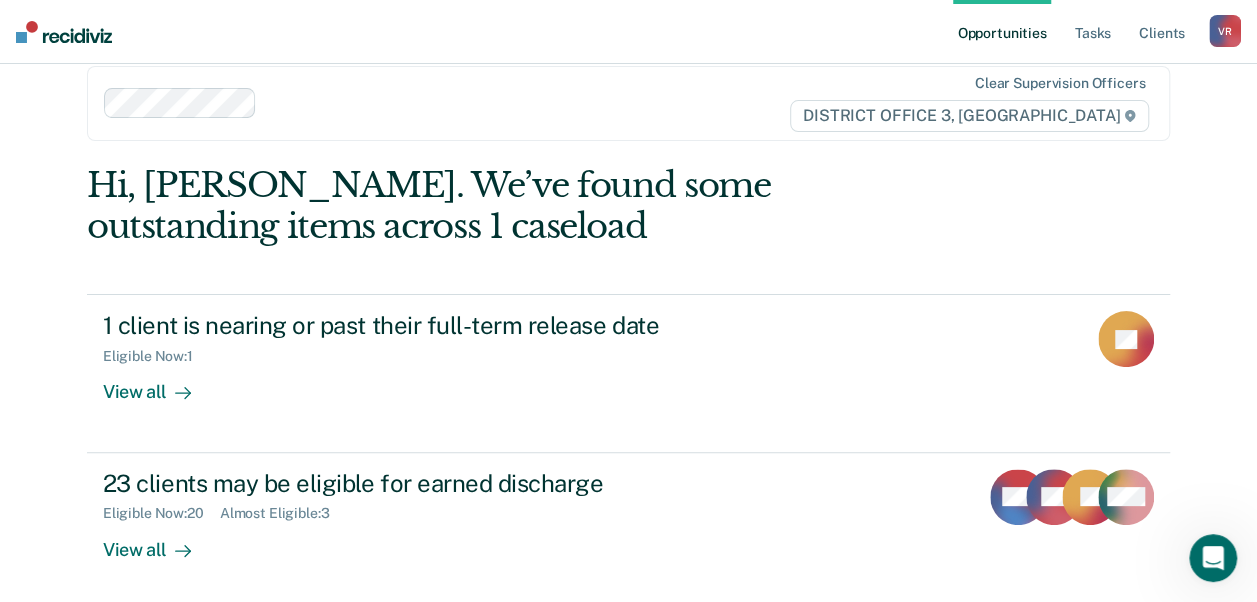 click on "Hi, Richard. We’ve found some outstanding items across 1 caseload 1 client is nearing or past their full-term release date Eligible Now :  1 View all   JG 23 clients may be eligible for earned discharge Eligible Now :  20 Almost Eligible :  3 View all   WG KY JS + 20 4 clients may be eligible for the Limited Supervision Unit Almost Eligible :  4 View all   KS TL GS KY 28 clients have tasks with overdue or upcoming due dates Overdue Tasks :  28 Upcoming Tasks :  33 View all   GR LM TT + 58" at bounding box center (628, 544) 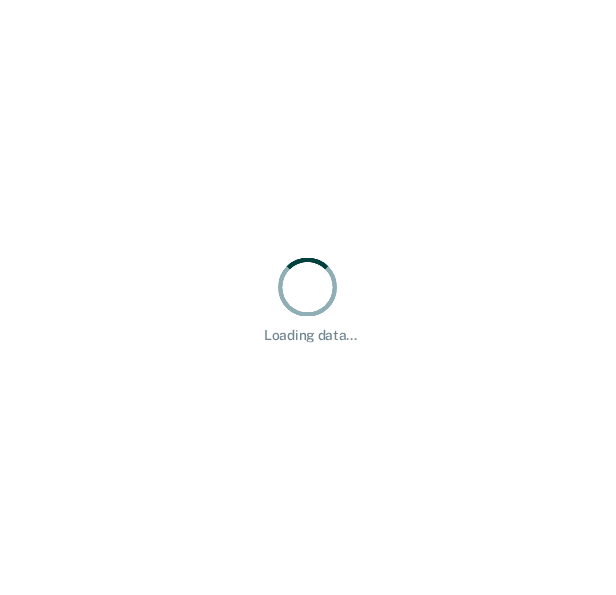scroll, scrollTop: 0, scrollLeft: 0, axis: both 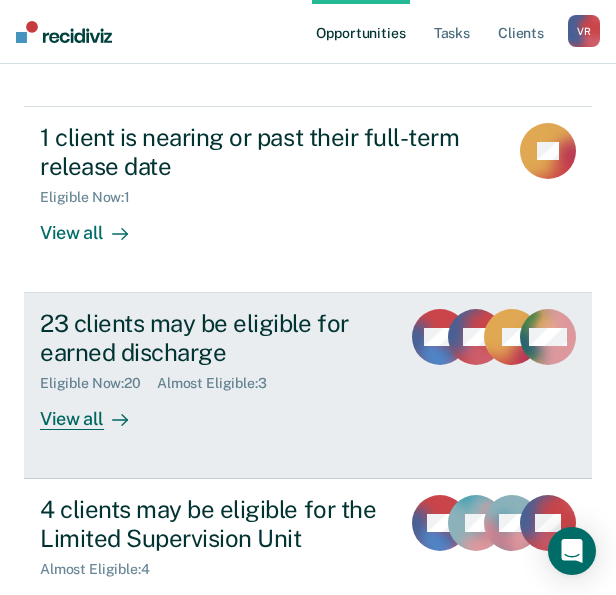 click on "23 clients may be eligible for earned discharge" at bounding box center (212, 338) 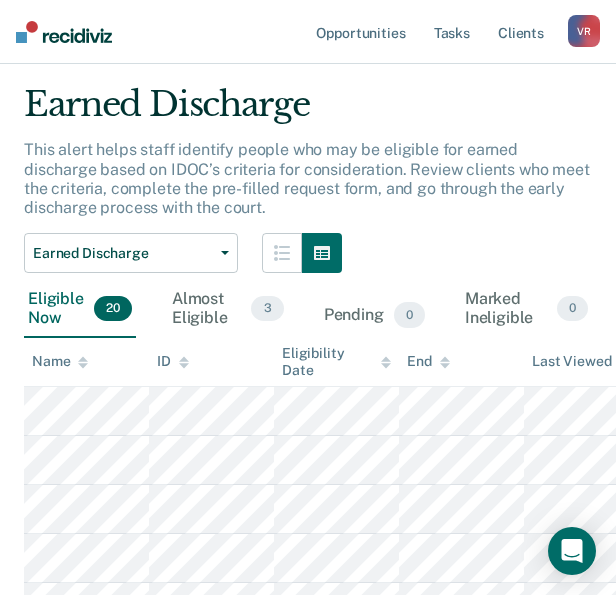 scroll, scrollTop: 200, scrollLeft: 0, axis: vertical 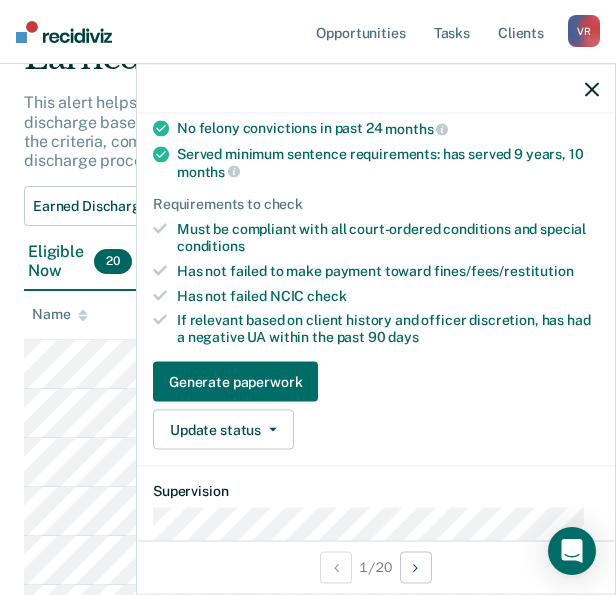 click at bounding box center [376, 89] 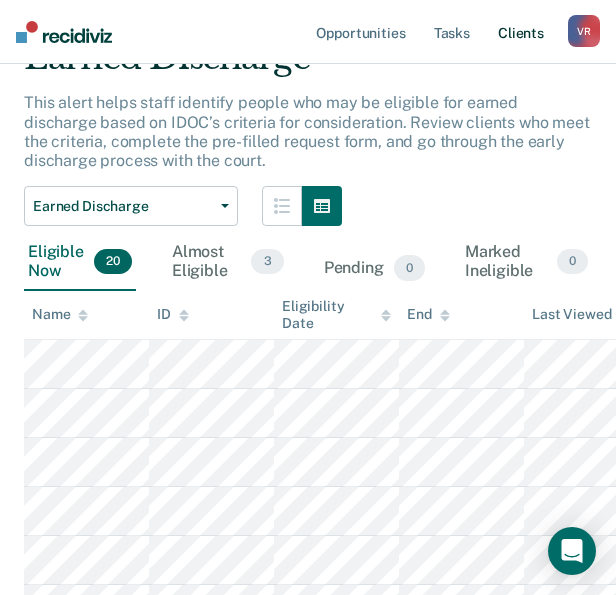 click on "Client s" at bounding box center [521, 32] 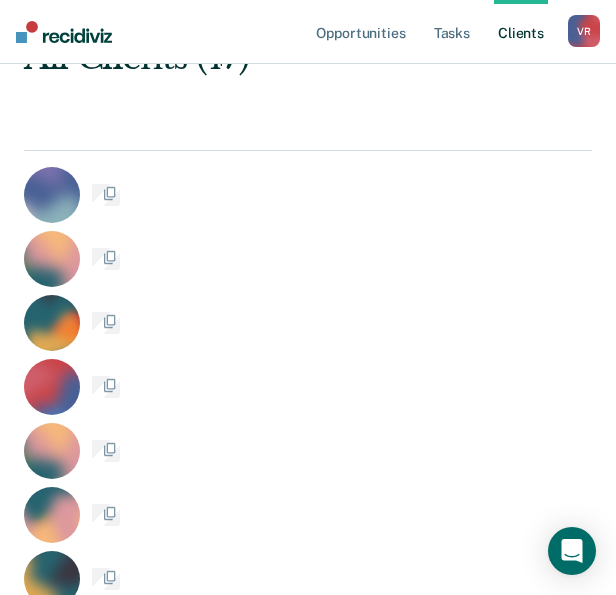 scroll, scrollTop: 0, scrollLeft: 0, axis: both 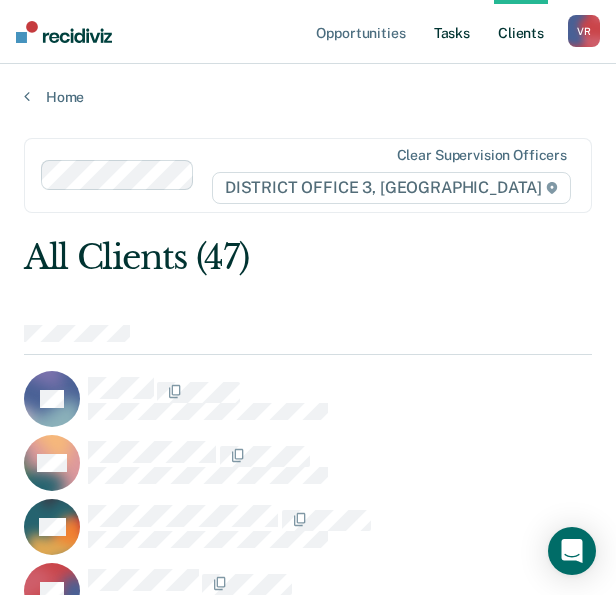click on "Tasks" at bounding box center (452, 32) 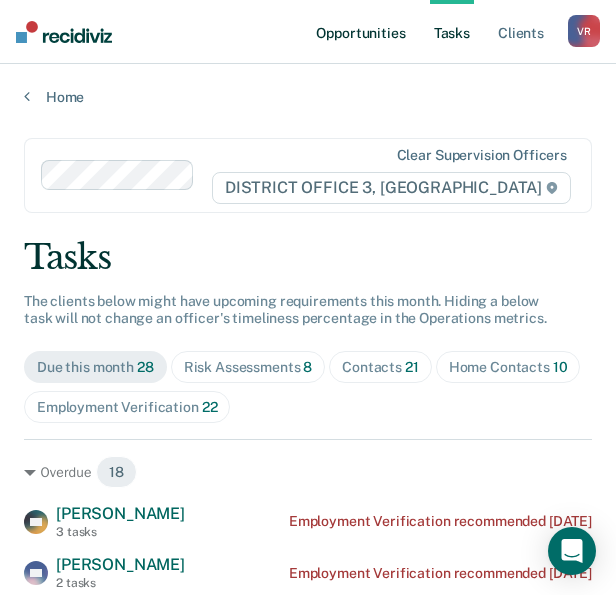 click on "Opportunities" at bounding box center [360, 32] 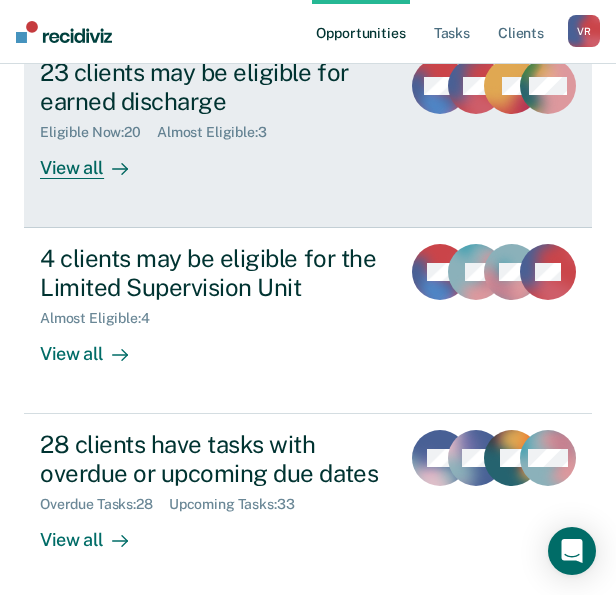 scroll, scrollTop: 592, scrollLeft: 0, axis: vertical 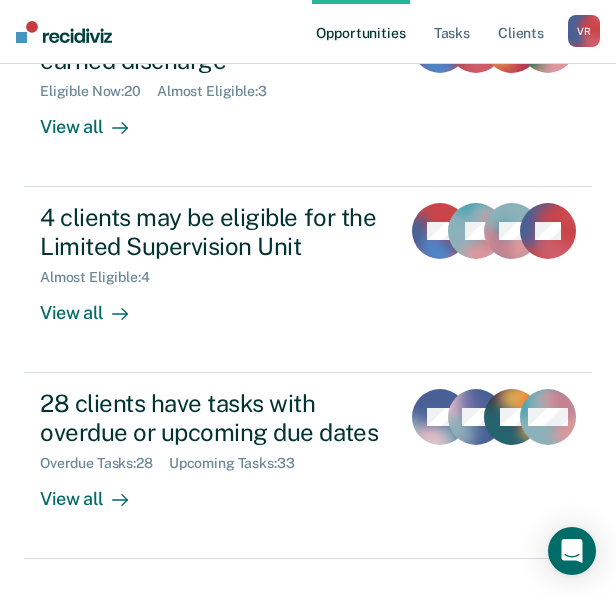 click on "Opportunities Tasks Client s" at bounding box center [440, 32] 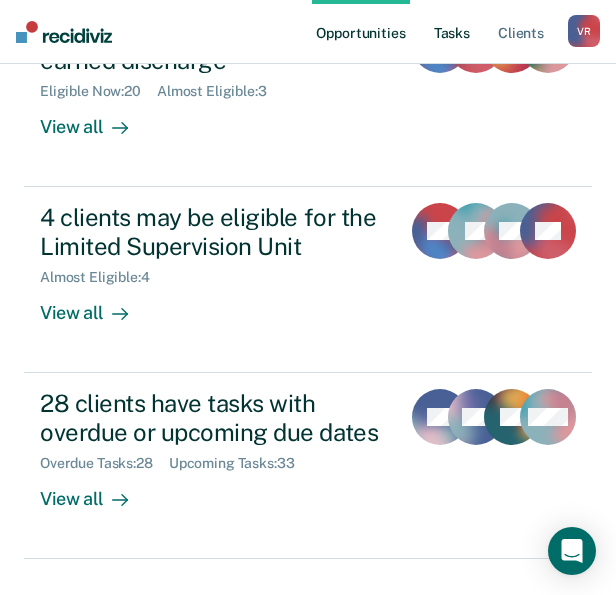 click on "Tasks" at bounding box center (452, 32) 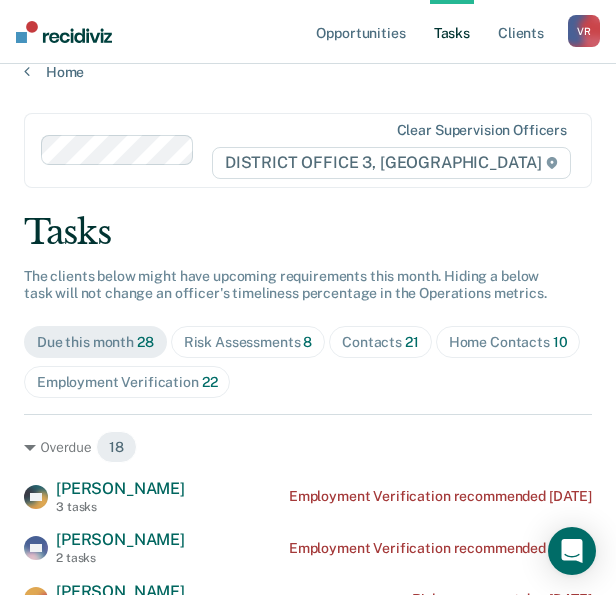 scroll, scrollTop: 200, scrollLeft: 0, axis: vertical 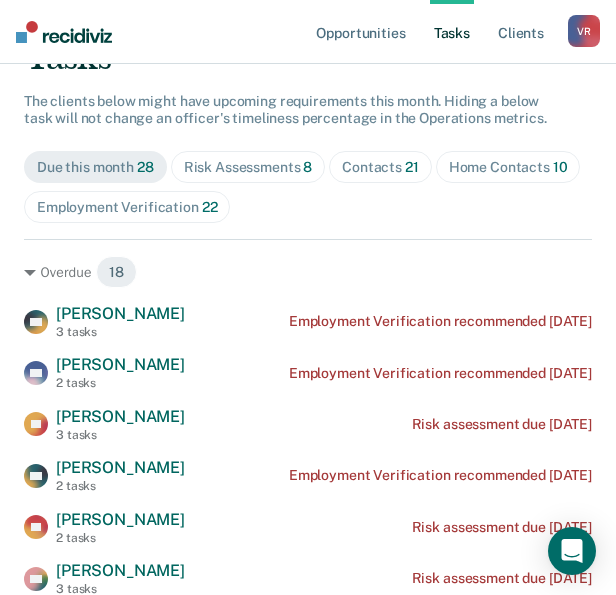 click on "Risk Assessments   8" at bounding box center [248, 167] 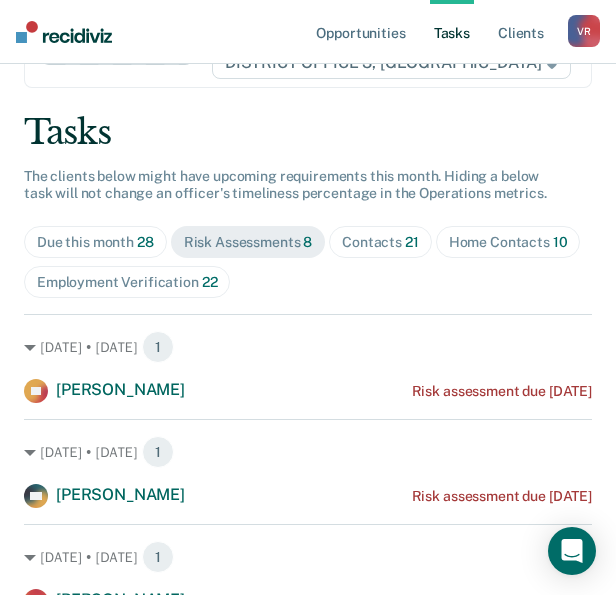 scroll, scrollTop: 100, scrollLeft: 0, axis: vertical 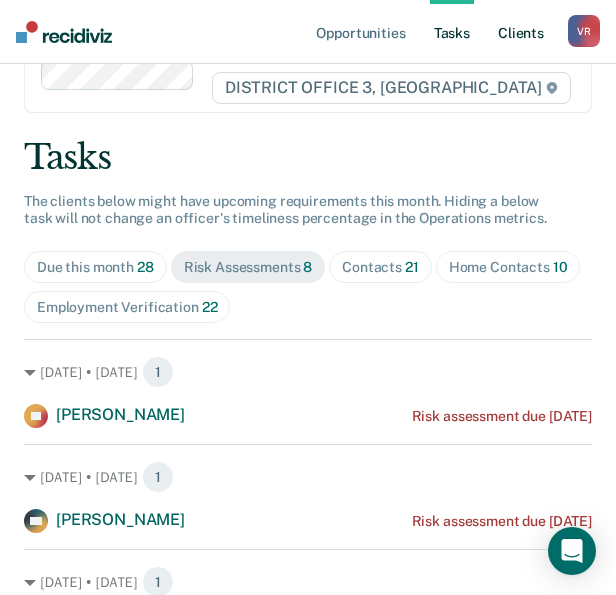click on "Client s" at bounding box center [521, 32] 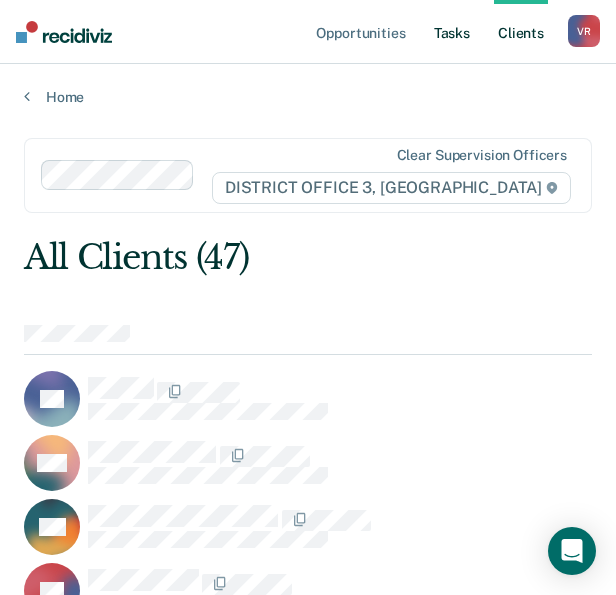 click on "Tasks" at bounding box center (452, 32) 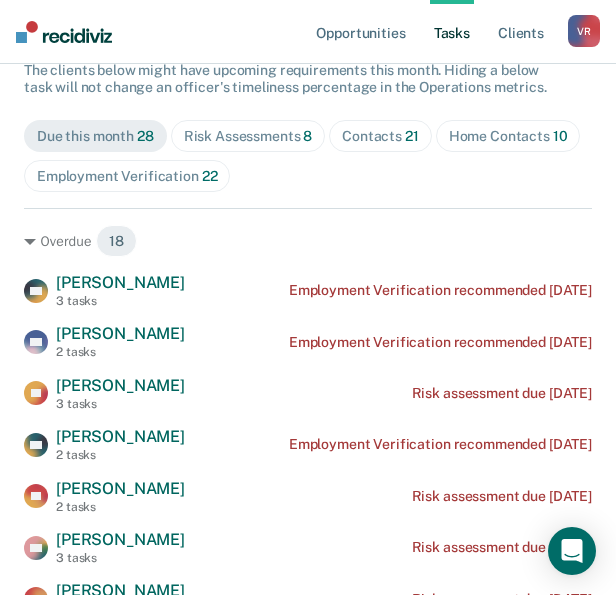 scroll, scrollTop: 200, scrollLeft: 0, axis: vertical 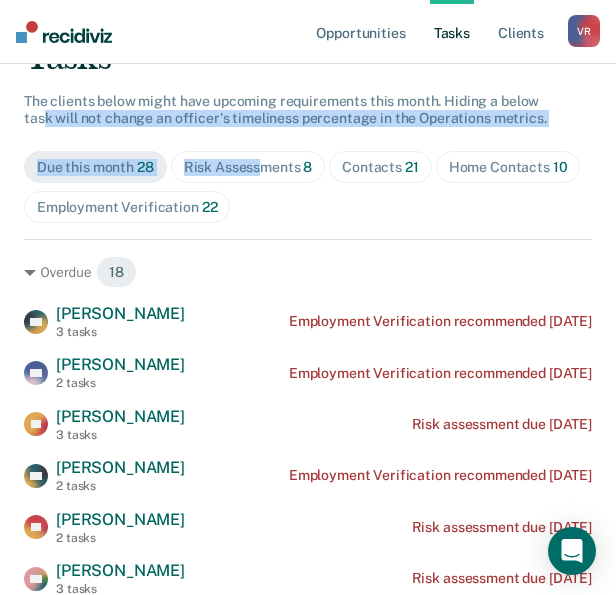 drag, startPoint x: 264, startPoint y: 201, endPoint x: 45, endPoint y: 113, distance: 236.01907 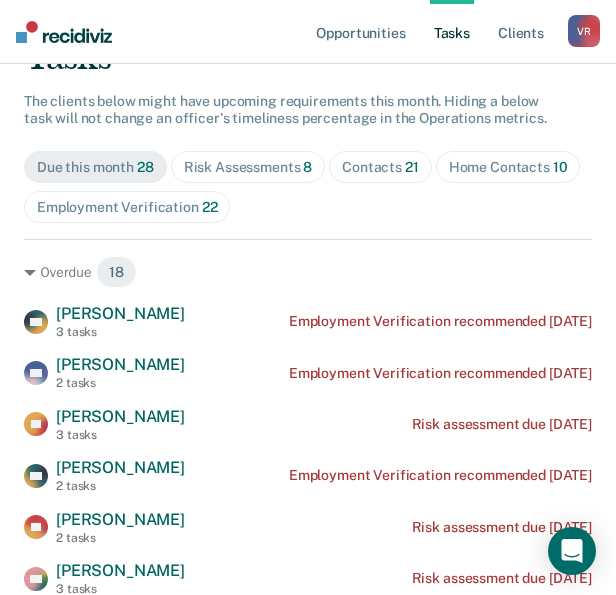 drag, startPoint x: 45, startPoint y: 113, endPoint x: 32, endPoint y: 100, distance: 18.384777 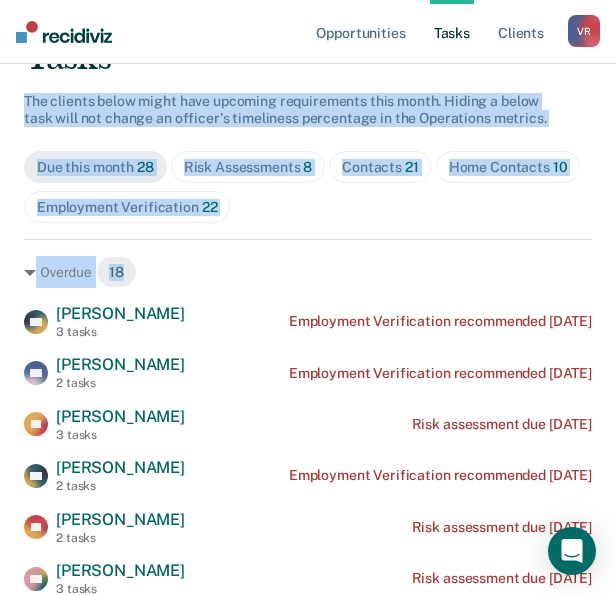 drag, startPoint x: 23, startPoint y: 94, endPoint x: 308, endPoint y: 236, distance: 318.41638 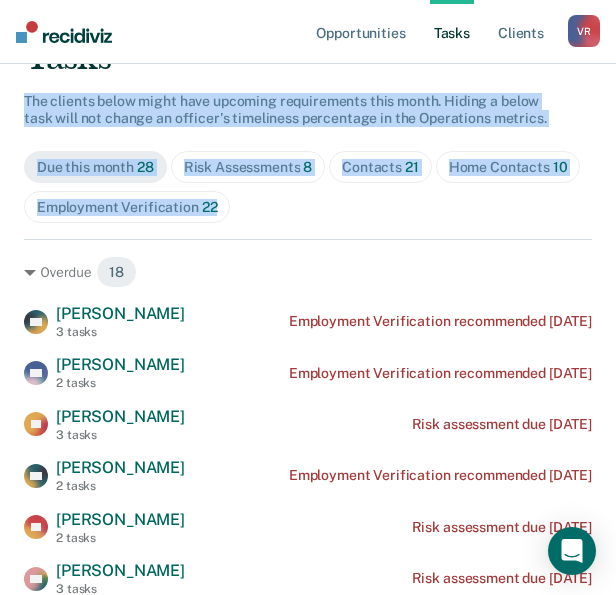 drag, startPoint x: 308, startPoint y: 236, endPoint x: 274, endPoint y: 213, distance: 41.04875 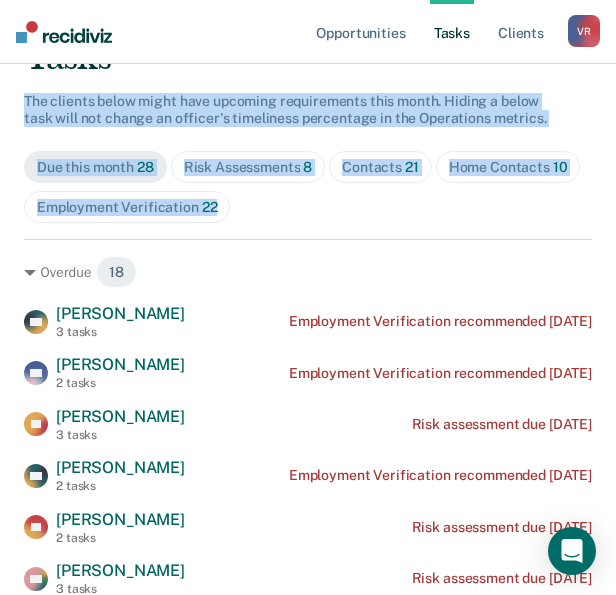 click on "Due this month   28 Risk Assessments   8 Contacts   21 Home Contacts   10 Employment Verification   22" at bounding box center [308, 187] 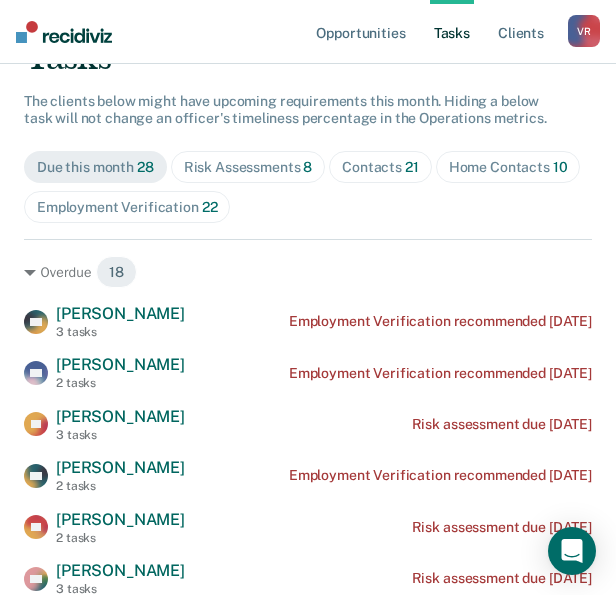 click on "Due this month   28 Risk Assessments   8 Contacts   21 Home Contacts   10 Employment Verification   22" at bounding box center (308, 187) 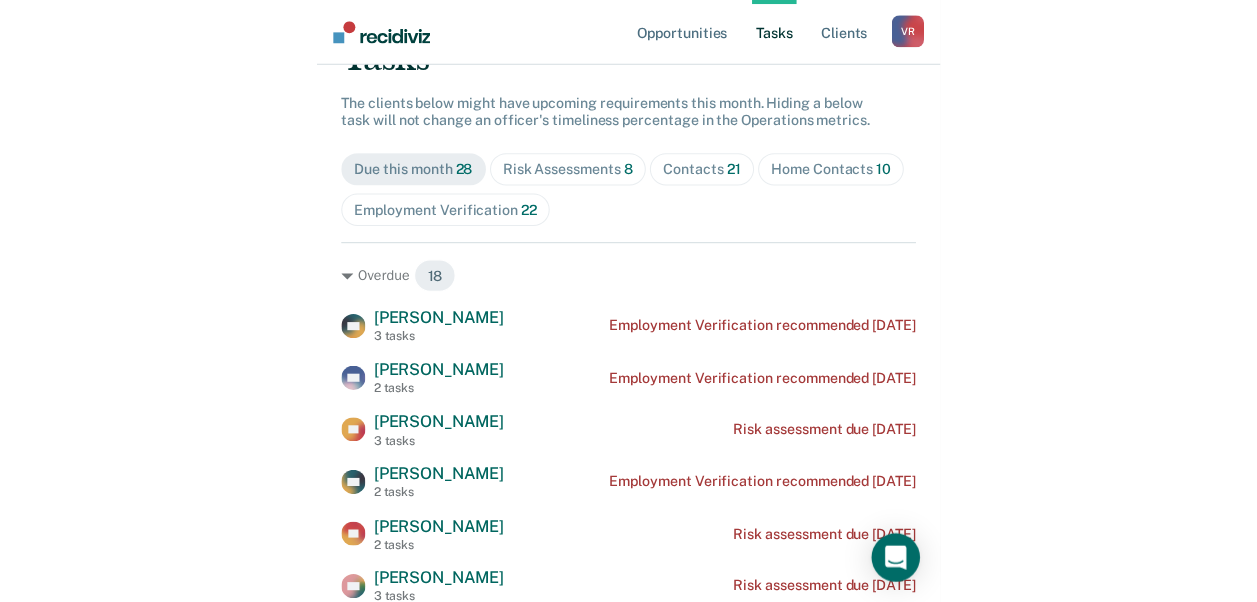 scroll, scrollTop: 0, scrollLeft: 0, axis: both 